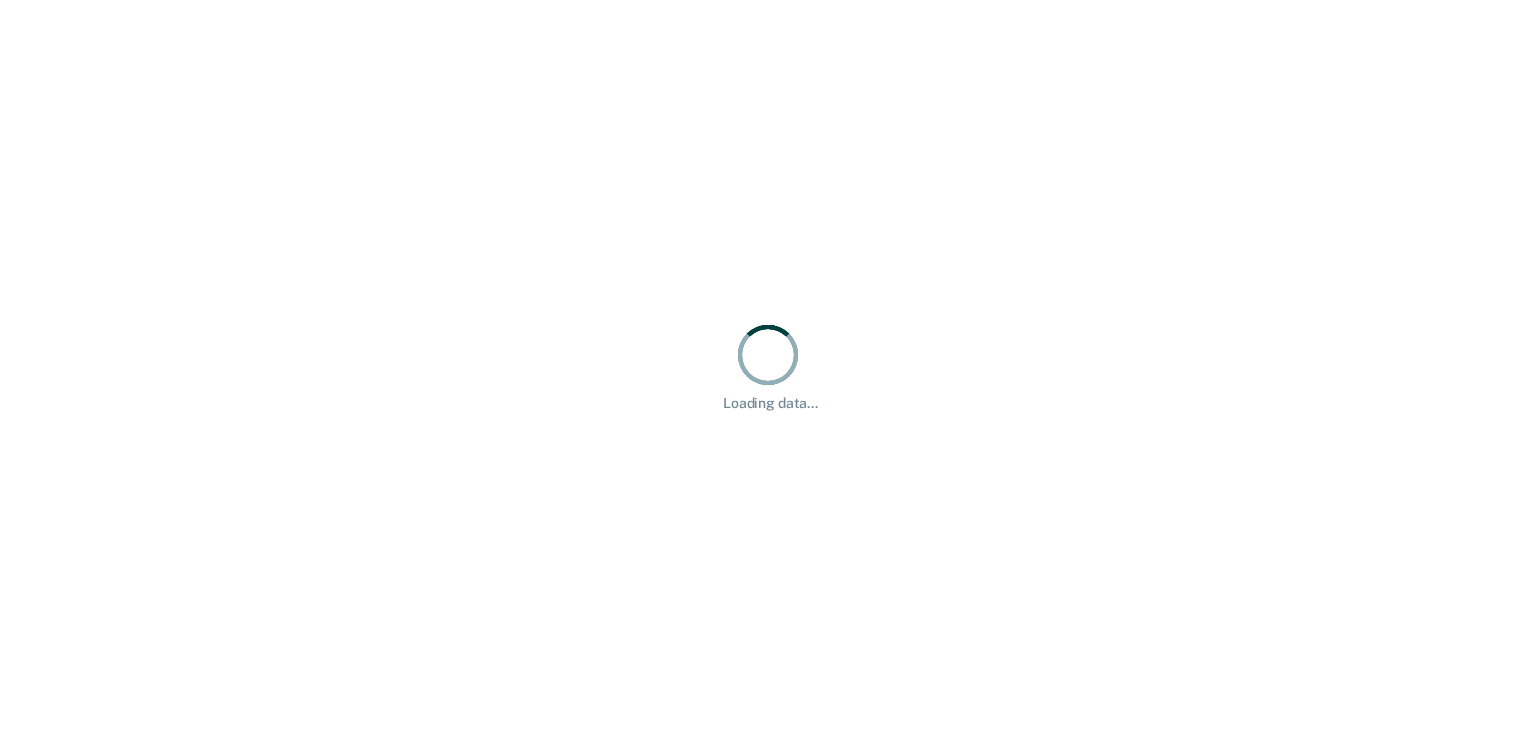 scroll, scrollTop: 0, scrollLeft: 0, axis: both 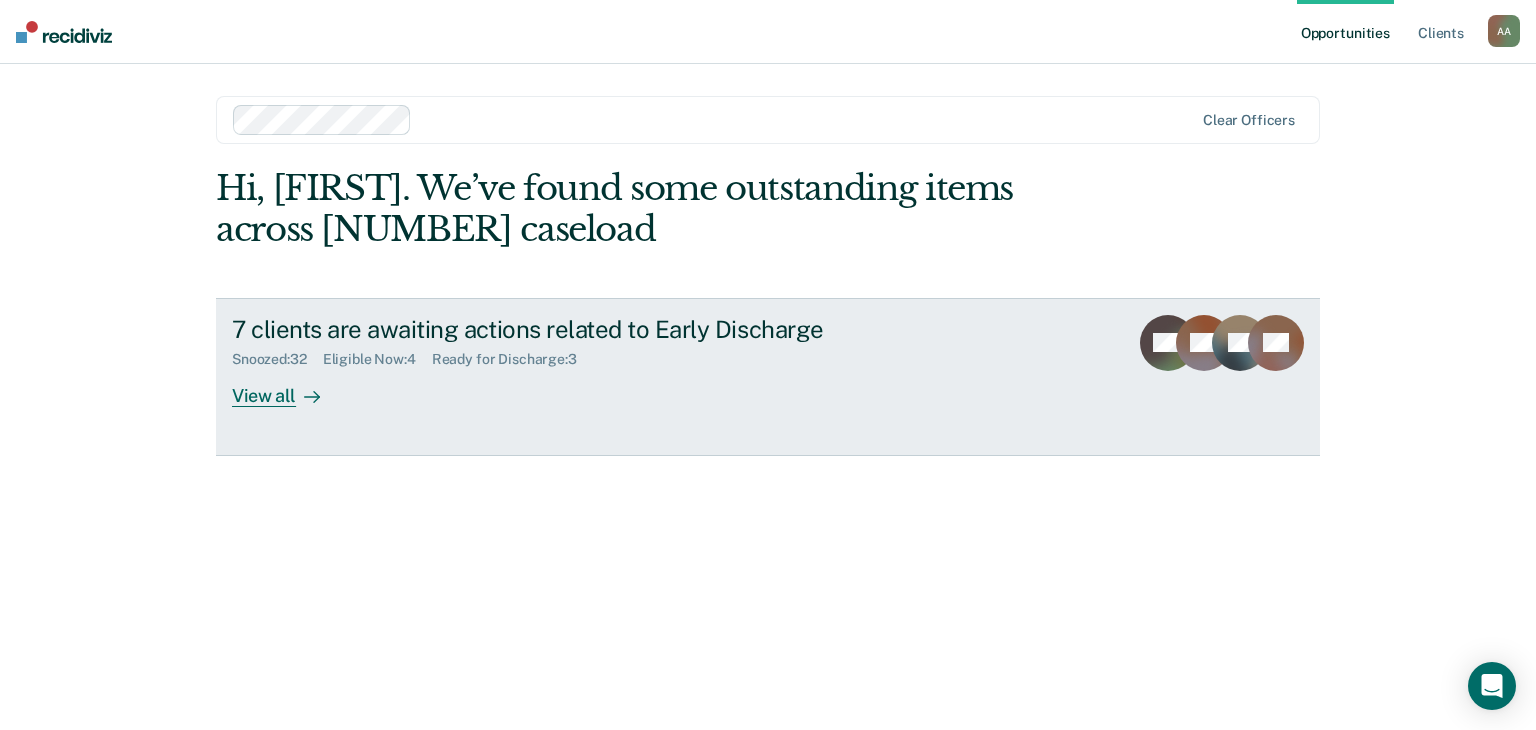 click on "View all" at bounding box center (288, 387) 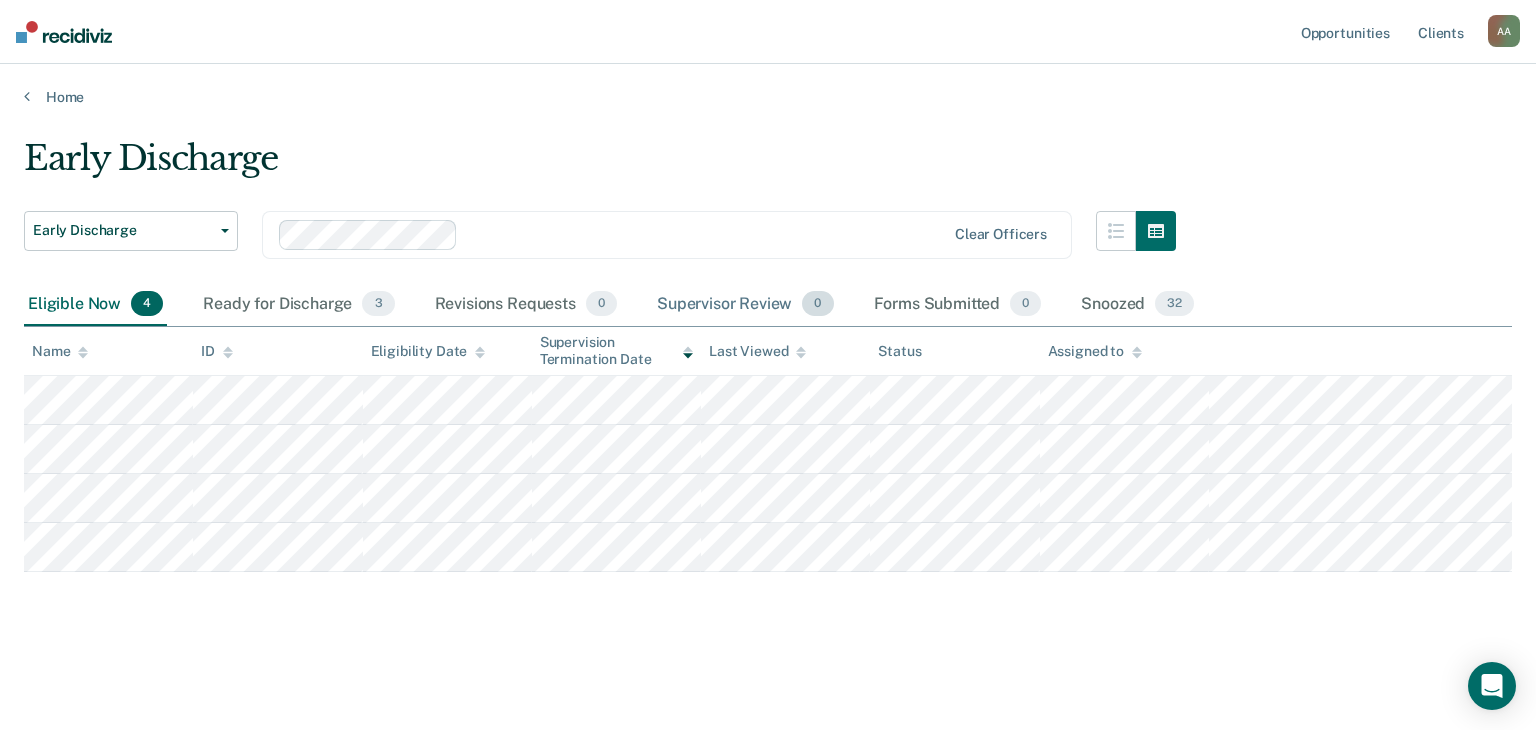 click on "Supervisor Review 0" at bounding box center (745, 305) 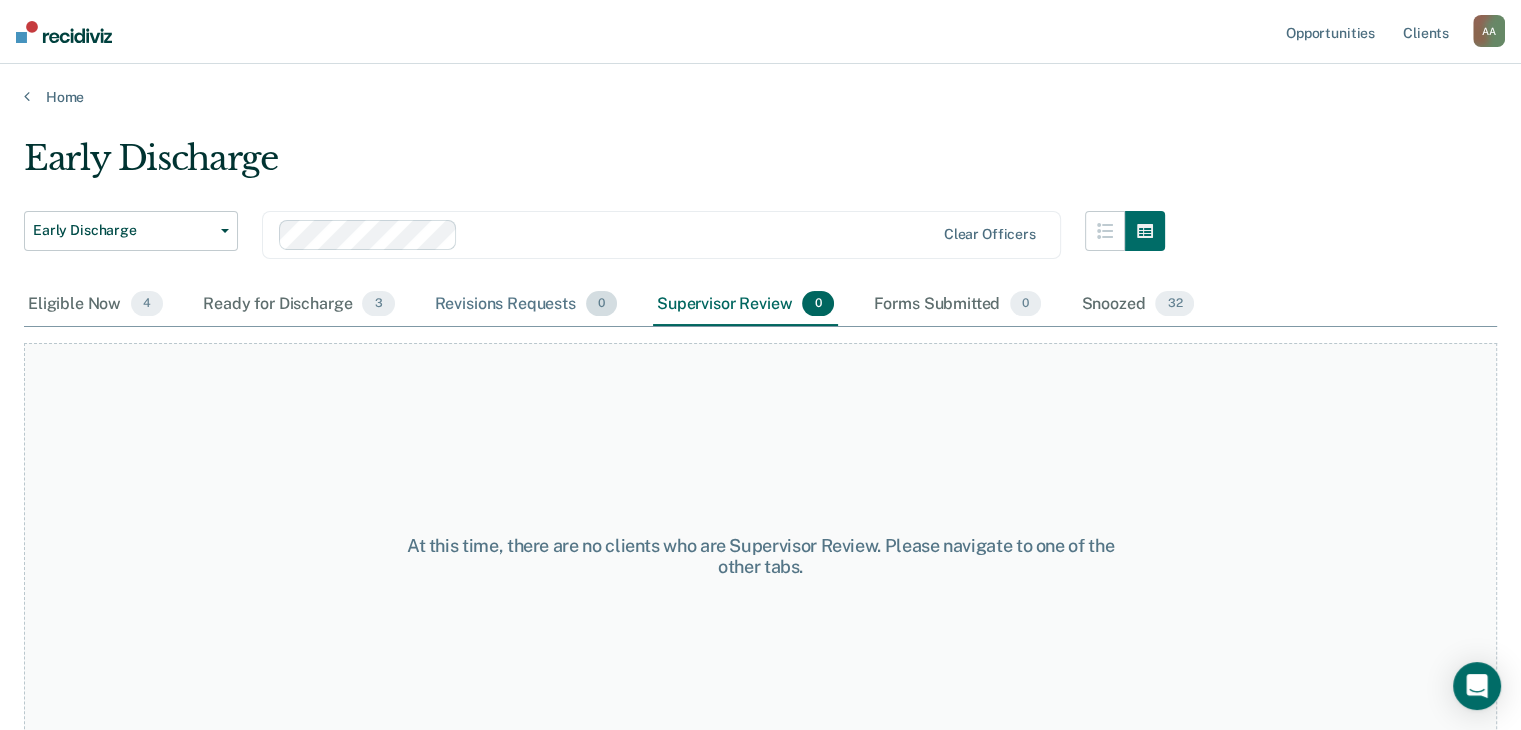 click on "Revisions Requests 0" at bounding box center [526, 305] 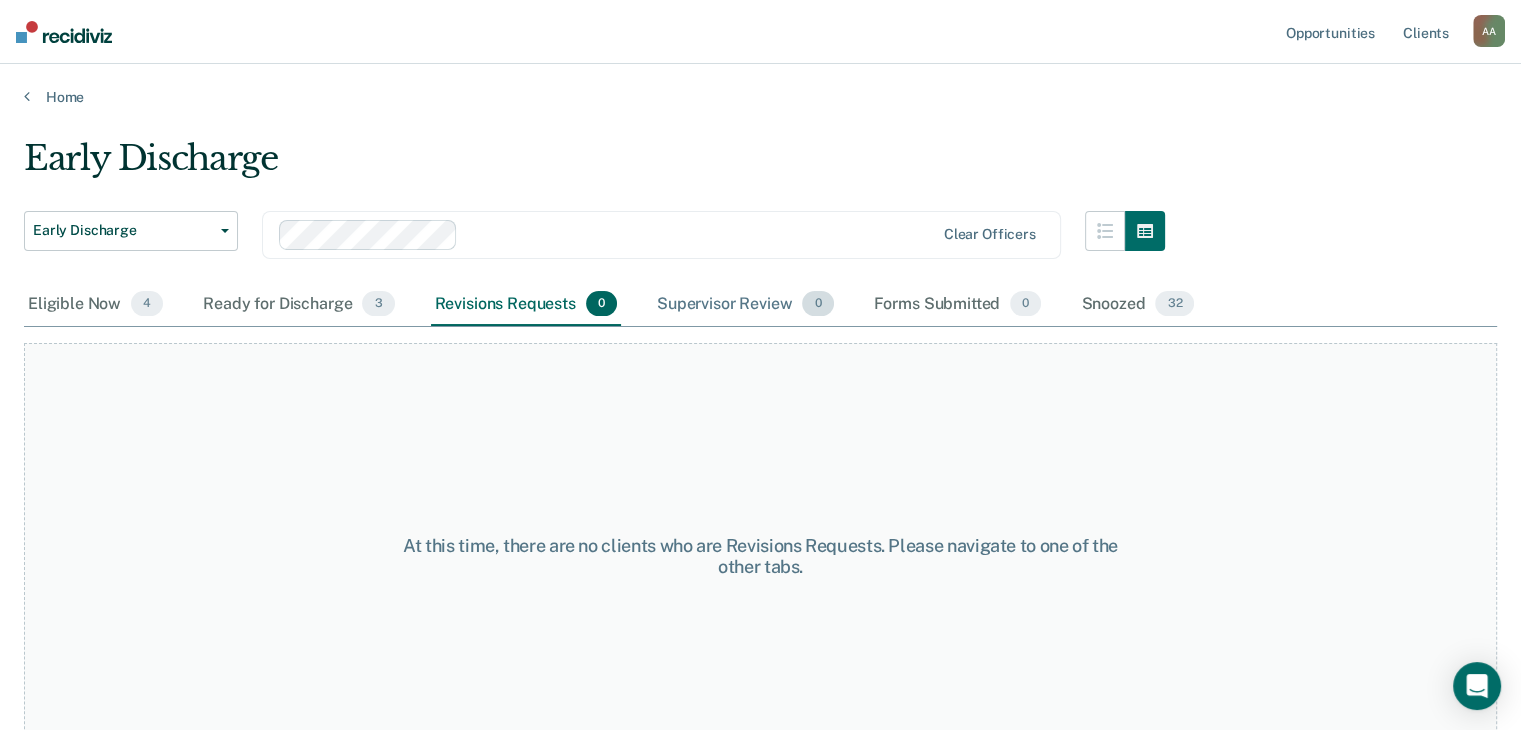 click on "Supervisor Review 0" at bounding box center (745, 305) 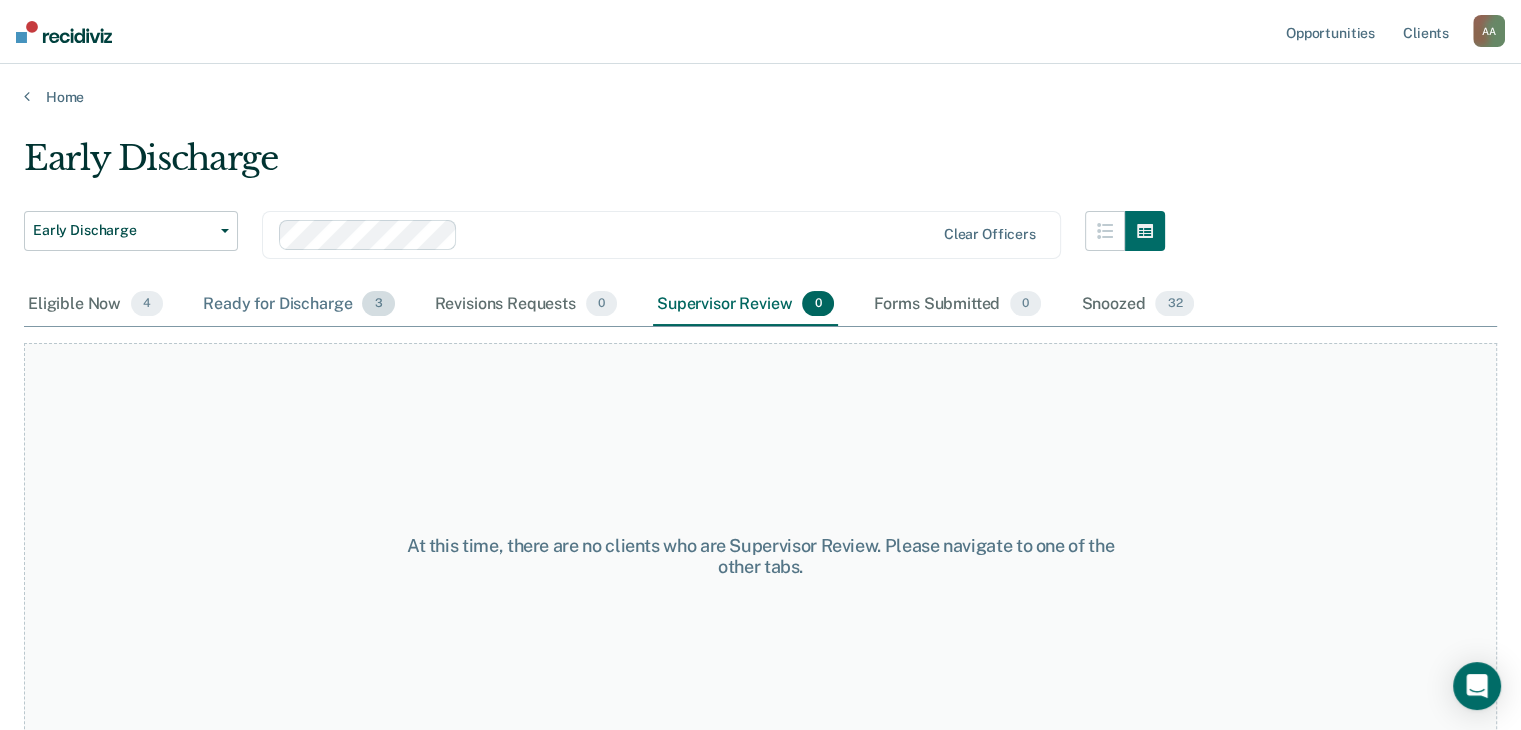 click on "Ready for Discharge [NUMBER]" at bounding box center [298, 305] 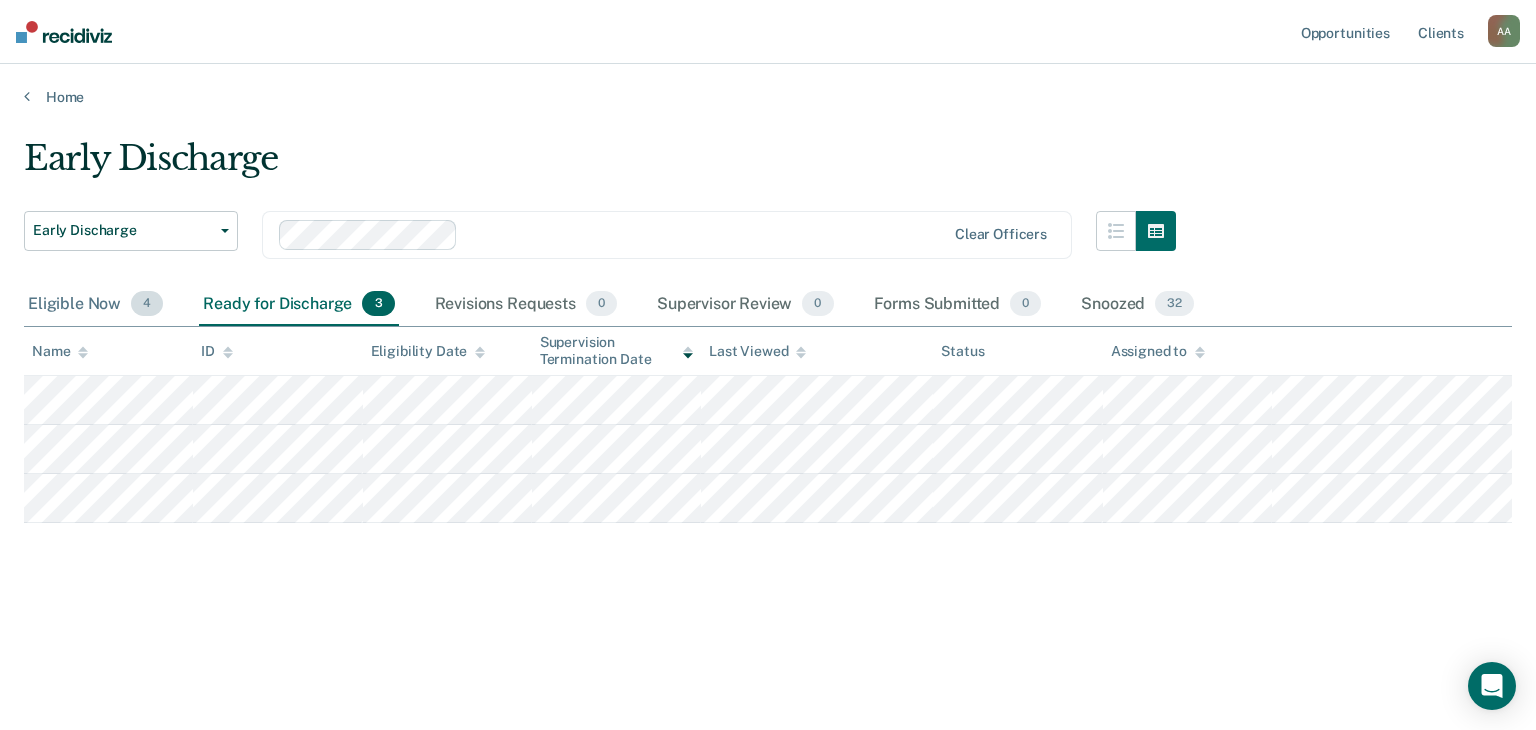 click on "Eligible Now 4" at bounding box center [95, 305] 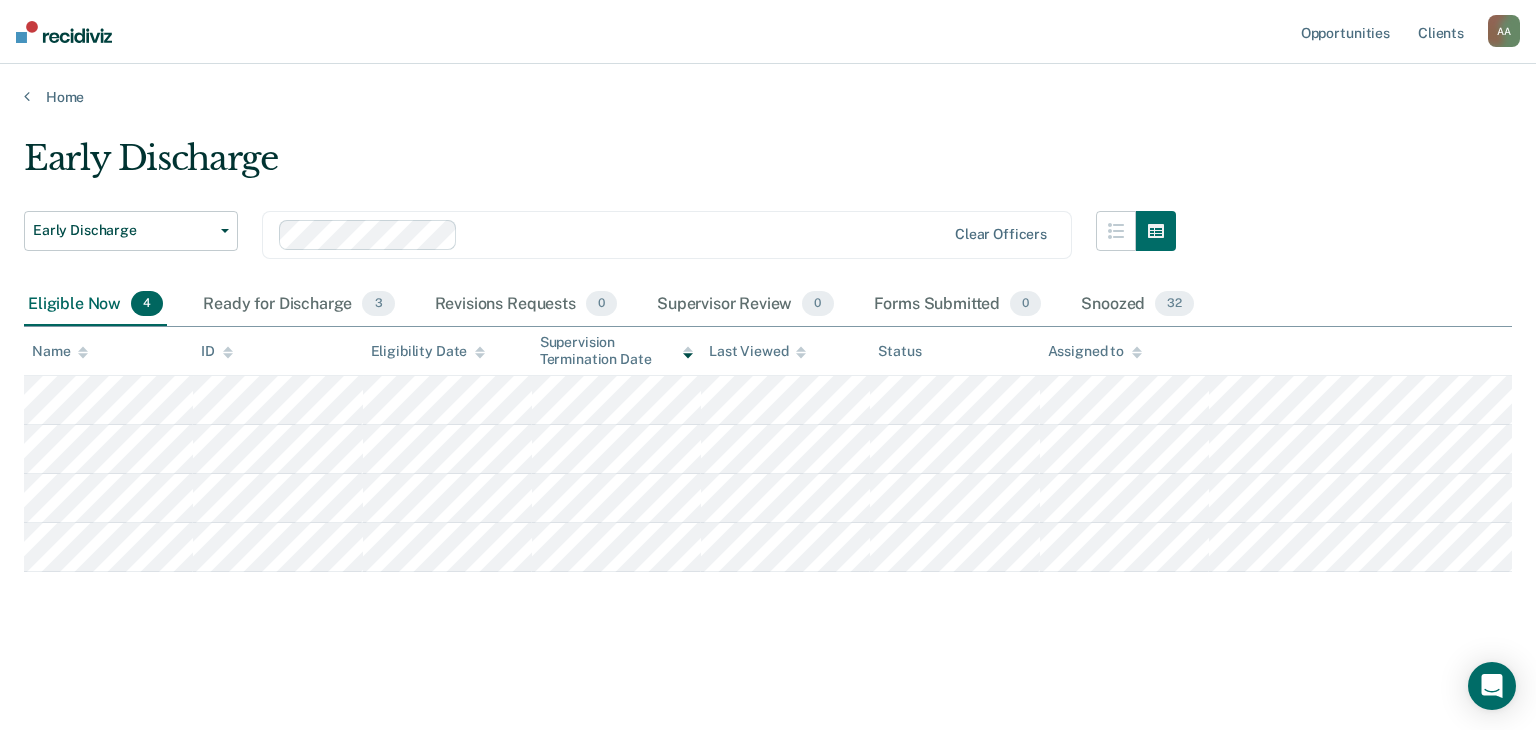 click on "Early Discharge   Early Discharge Early Discharge Clear   officers Eligible Now [NUMBER] Ready for Discharge [NUMBER] Revisions Requests [NUMBER] Supervisor Review [NUMBER] Forms Submitted [NUMBER] Snoozed [NUMBER]
To pick up a draggable item, press the space bar.
While dragging, use the arrow keys to move the item.
Press space again to drop the item in its new position, or press escape to cancel.
Name ID Eligibility Date Supervision Termination Date Last Viewed Status Assigned to" at bounding box center (768, 391) 